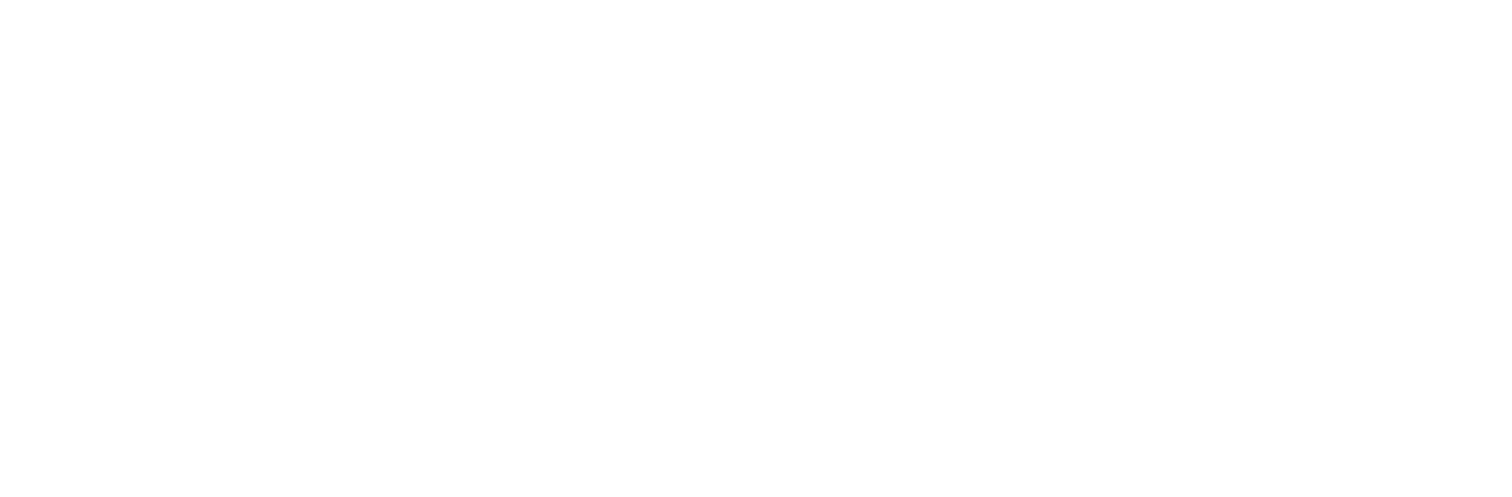 scroll, scrollTop: 0, scrollLeft: 0, axis: both 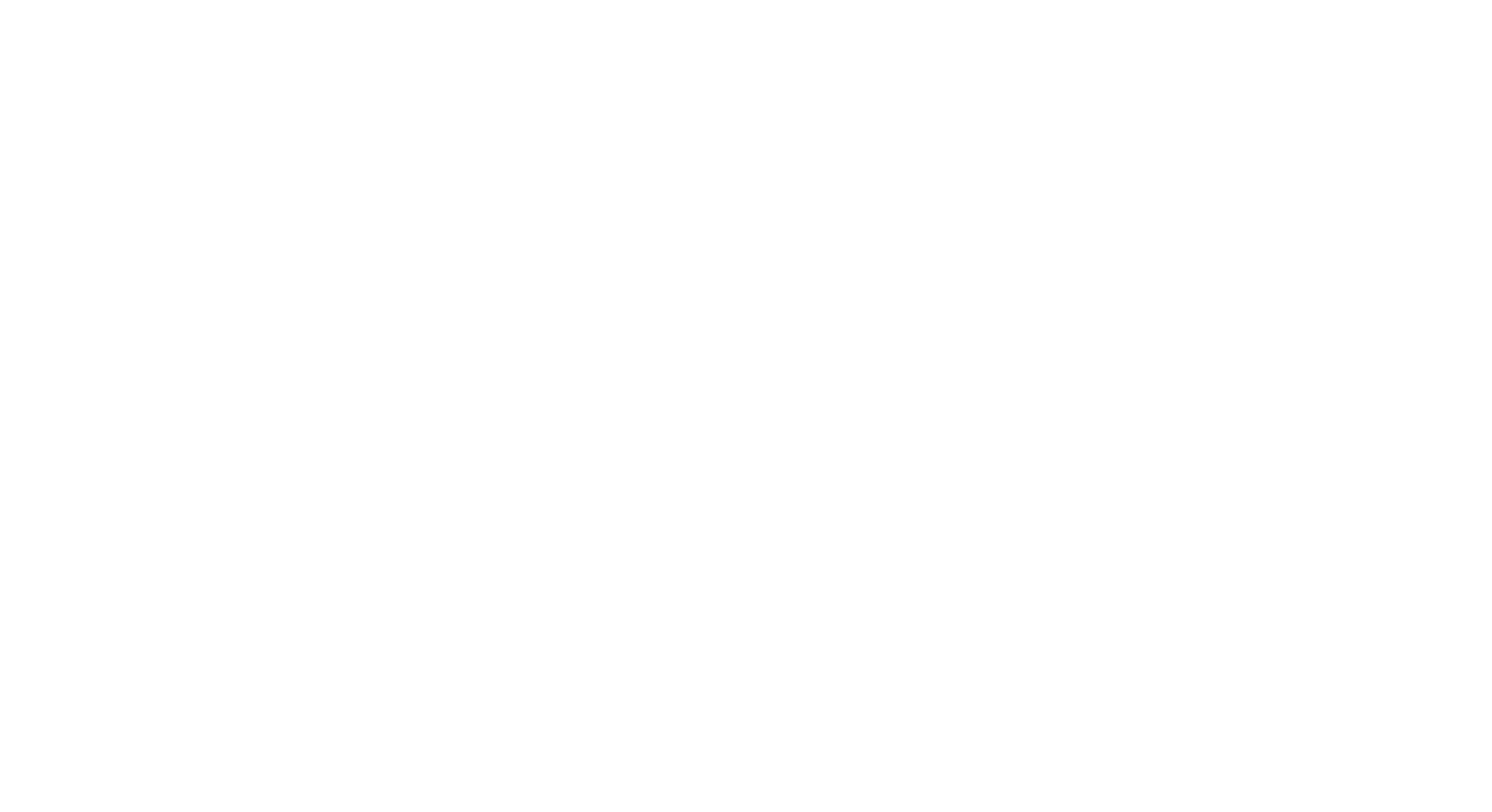 click at bounding box center (746, 0) 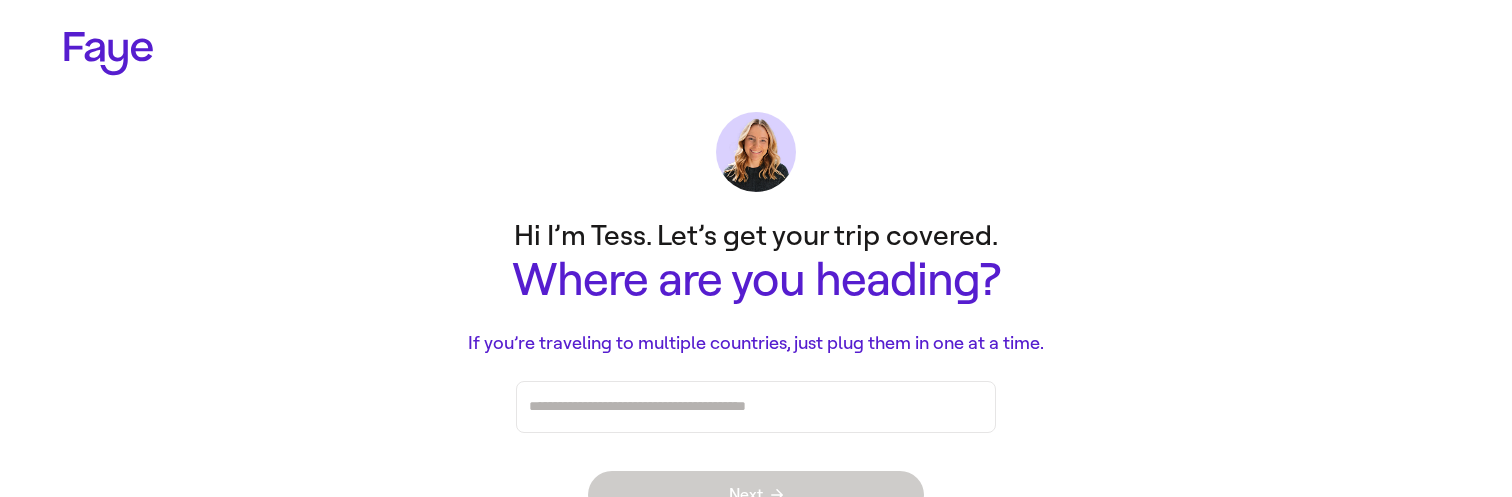 scroll, scrollTop: 42, scrollLeft: 0, axis: vertical 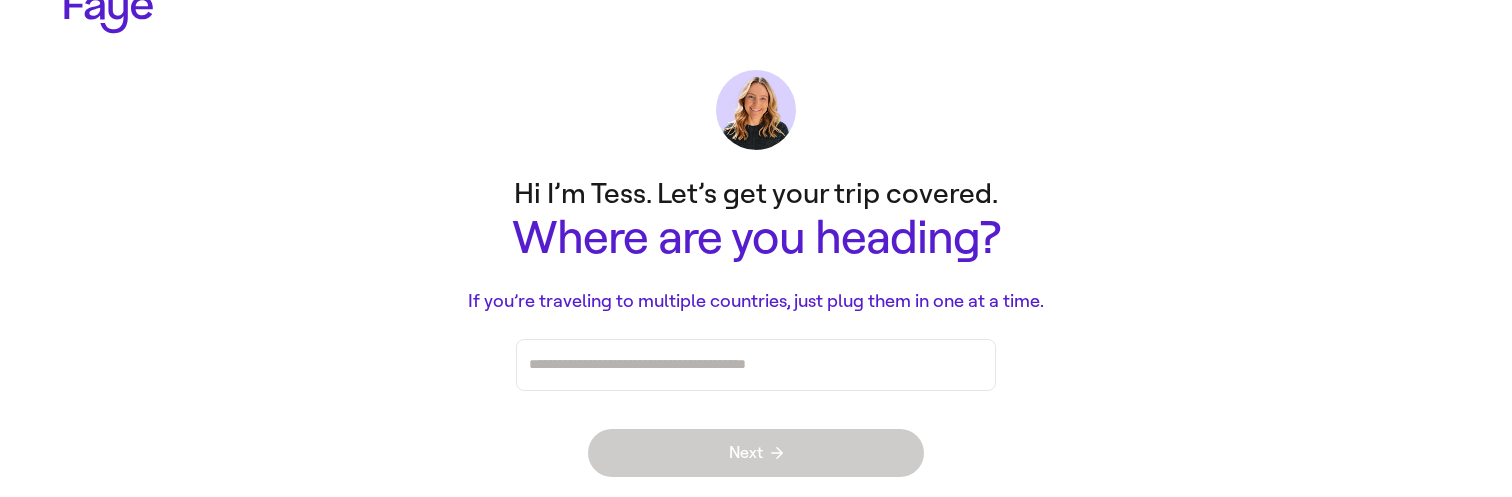click at bounding box center [756, 365] 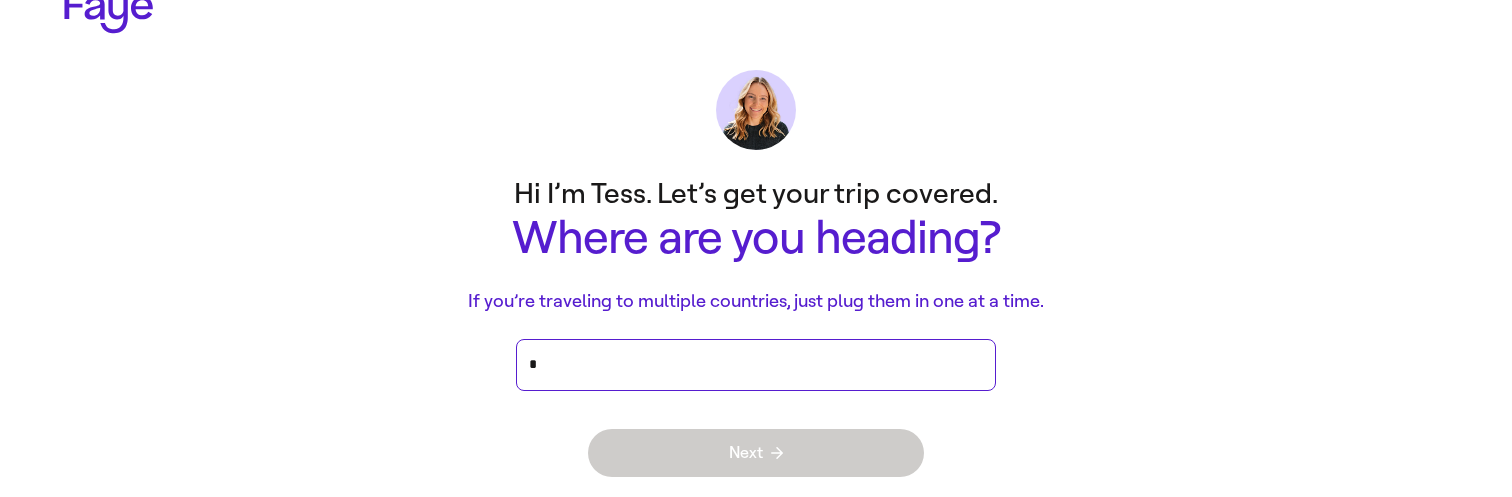 type on "**" 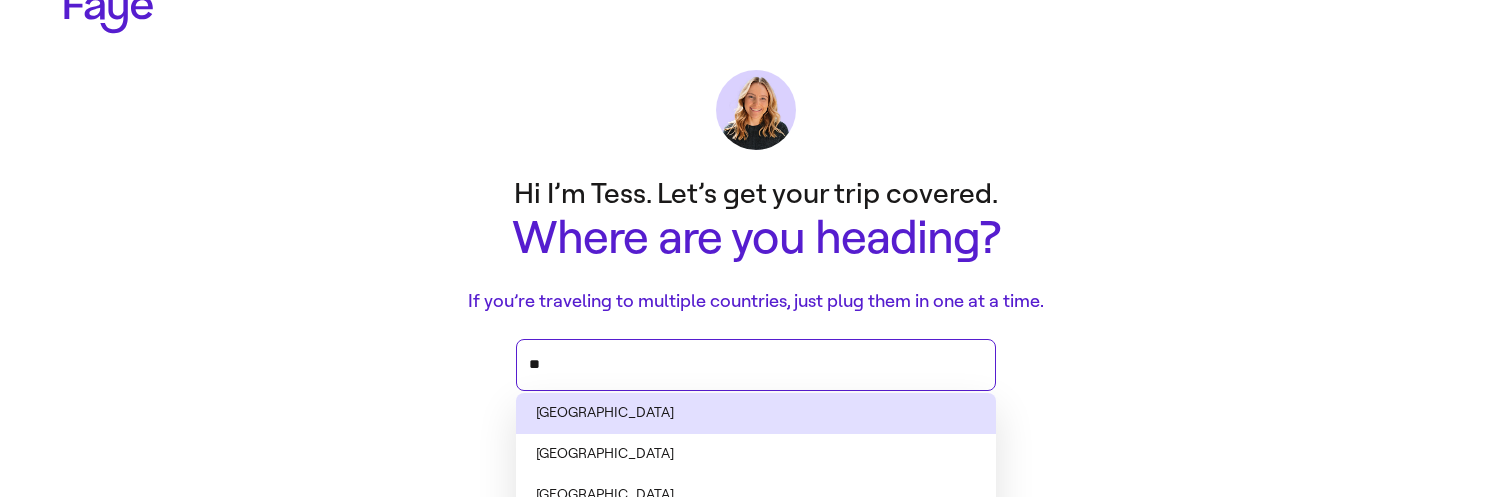 click on "[GEOGRAPHIC_DATA]" at bounding box center [756, 413] 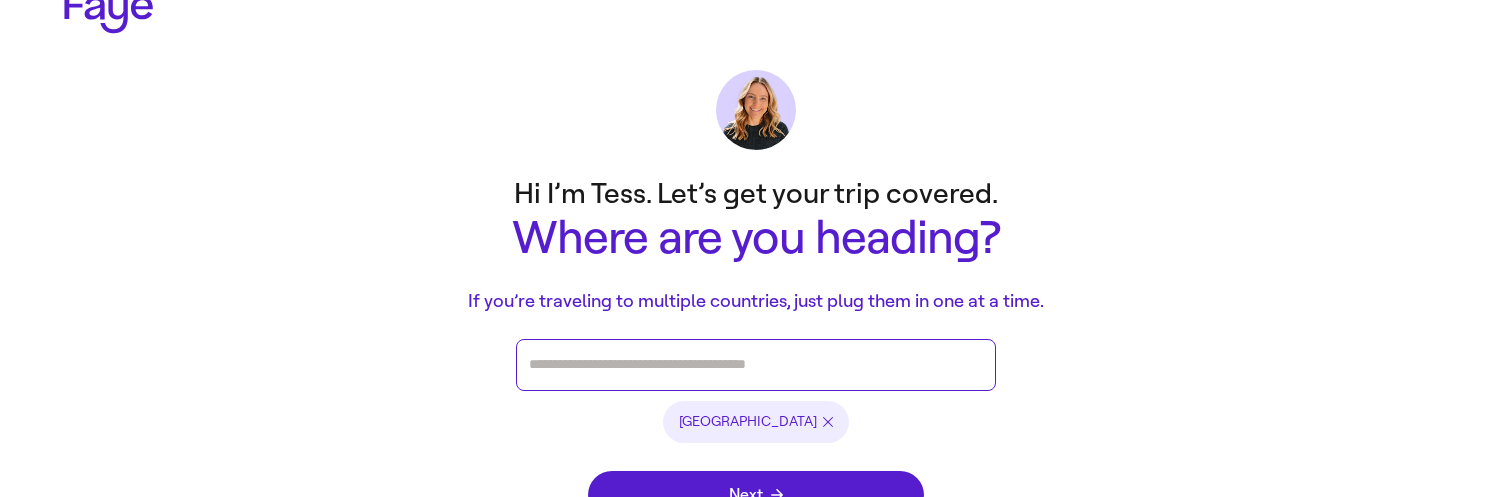 scroll, scrollTop: 84, scrollLeft: 0, axis: vertical 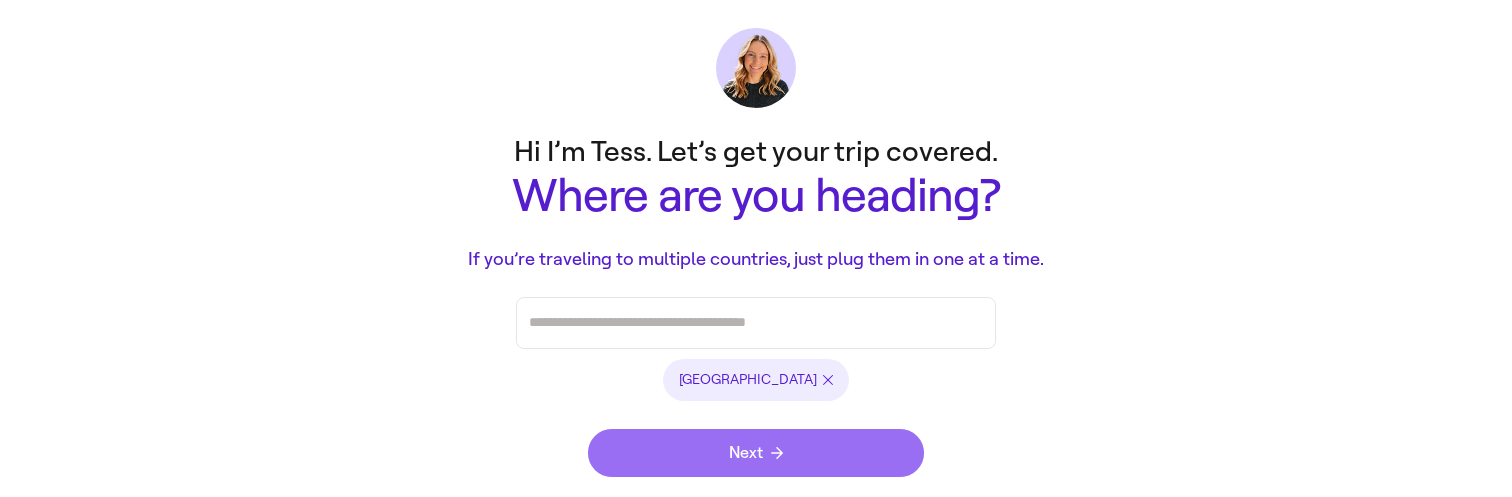click on "Next" at bounding box center (756, 453) 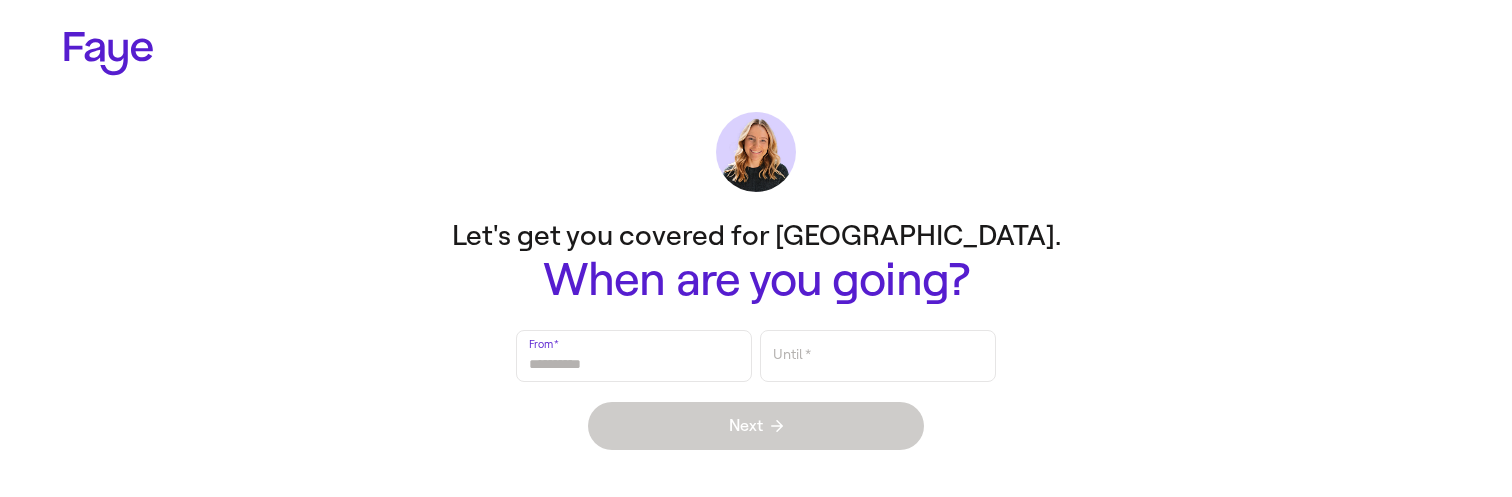 scroll, scrollTop: 0, scrollLeft: 0, axis: both 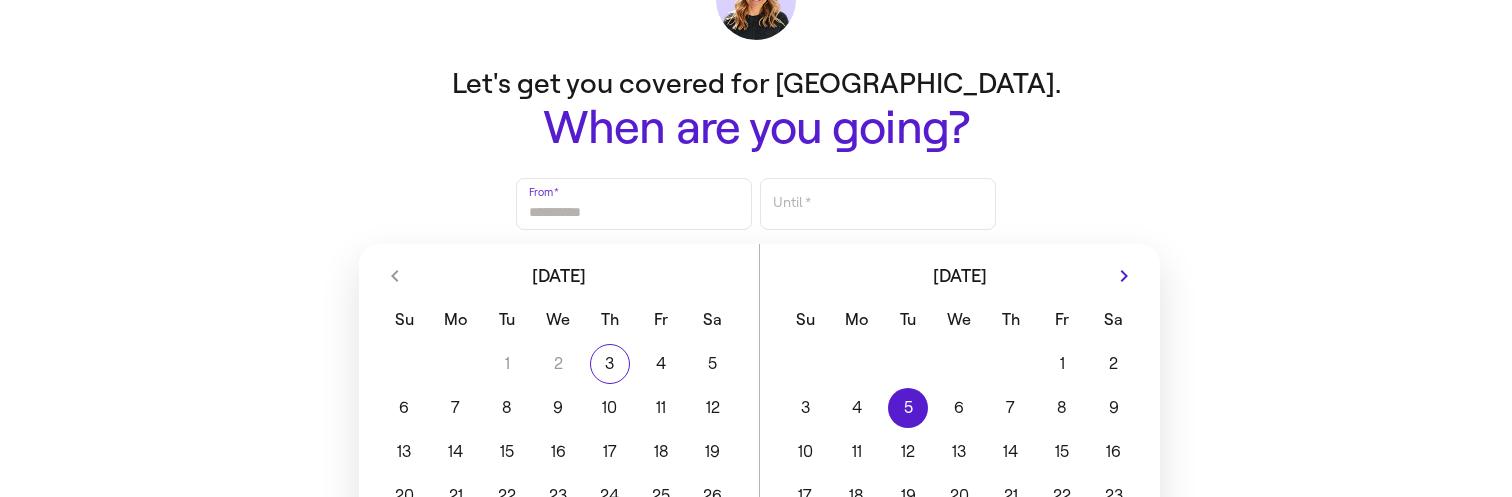 click on "5" at bounding box center [907, 408] 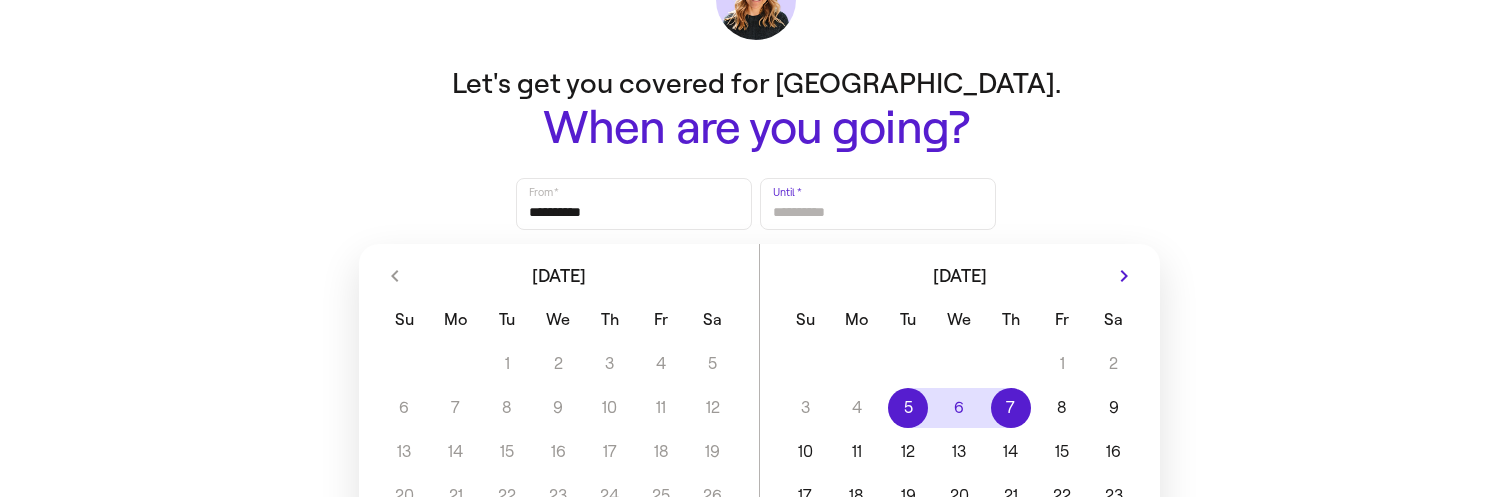 click on "7" at bounding box center (1010, 408) 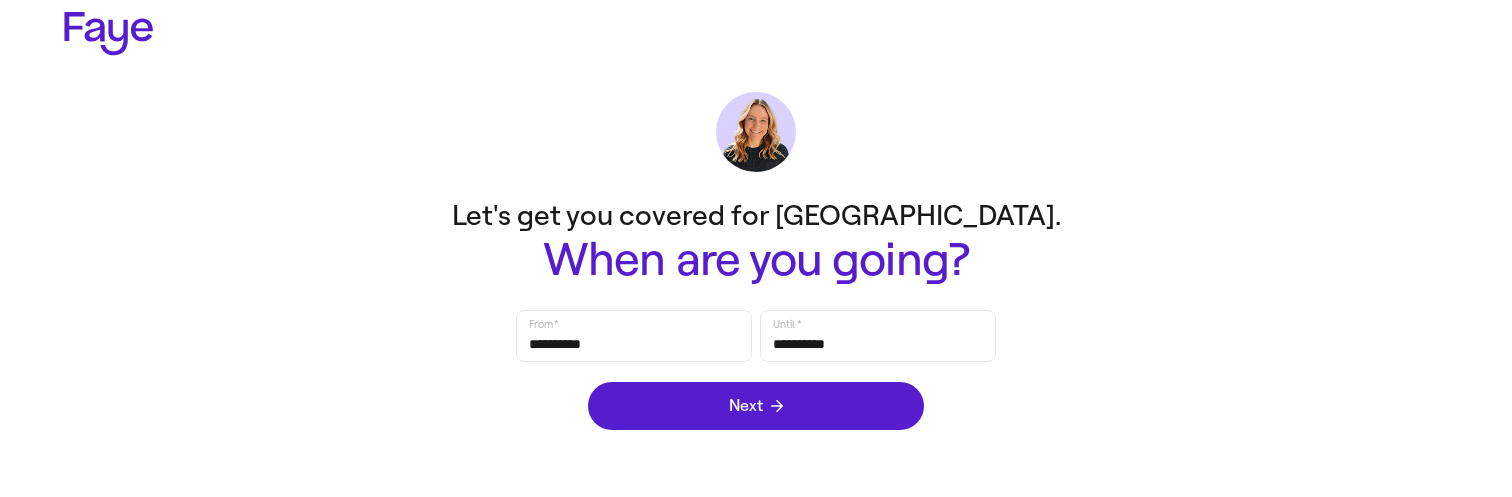 scroll, scrollTop: 0, scrollLeft: 0, axis: both 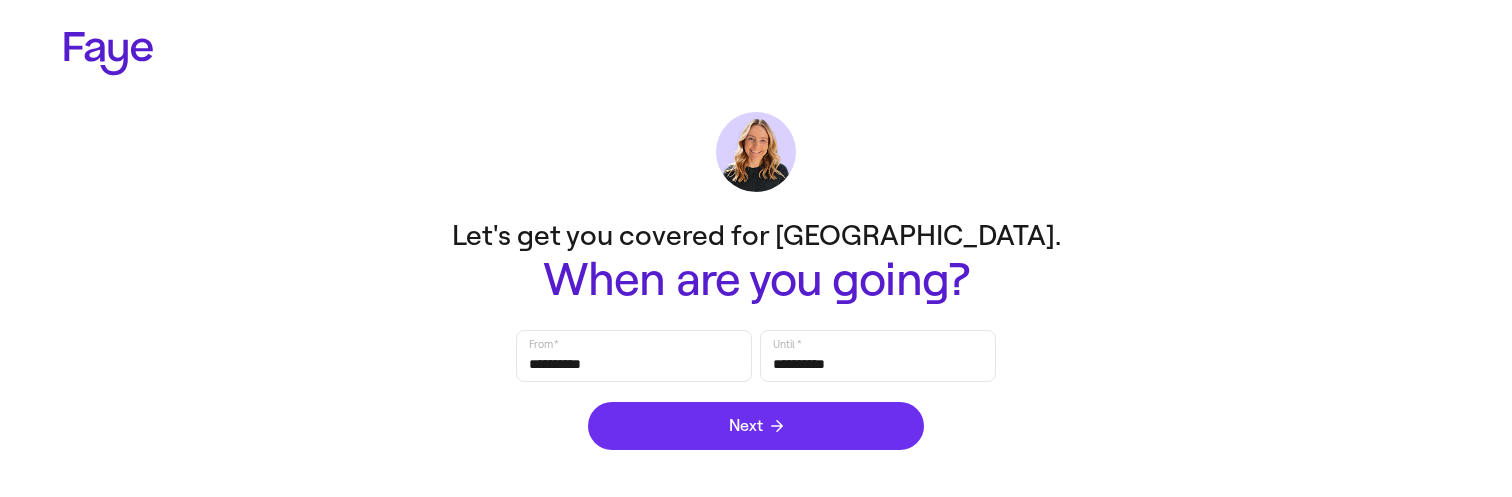 click 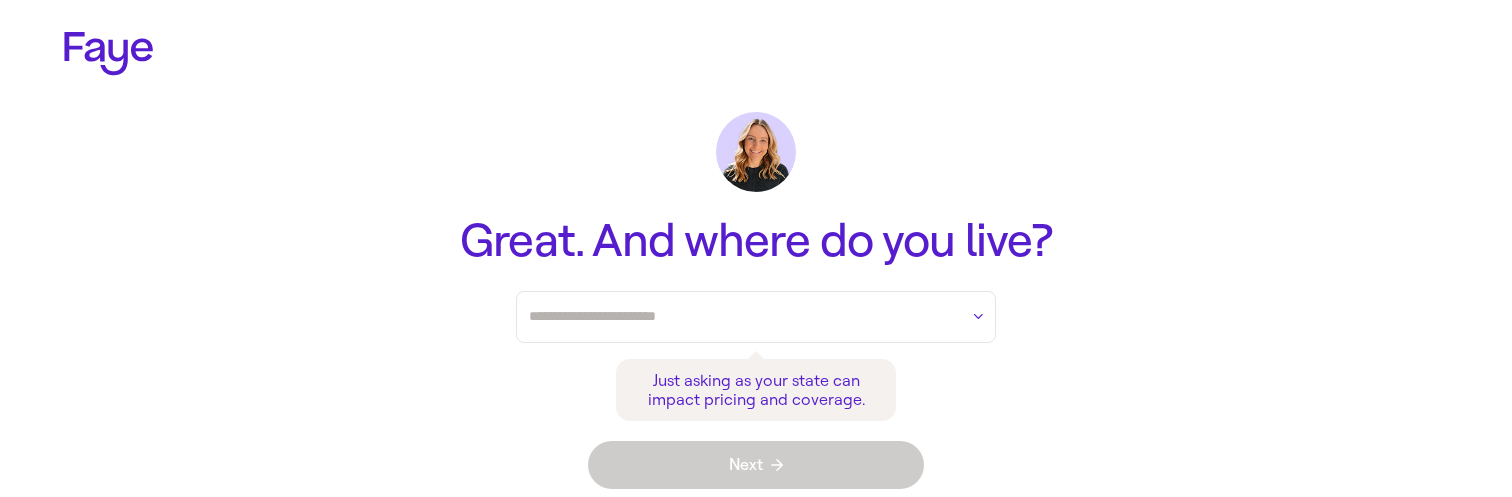 click at bounding box center (743, 317) 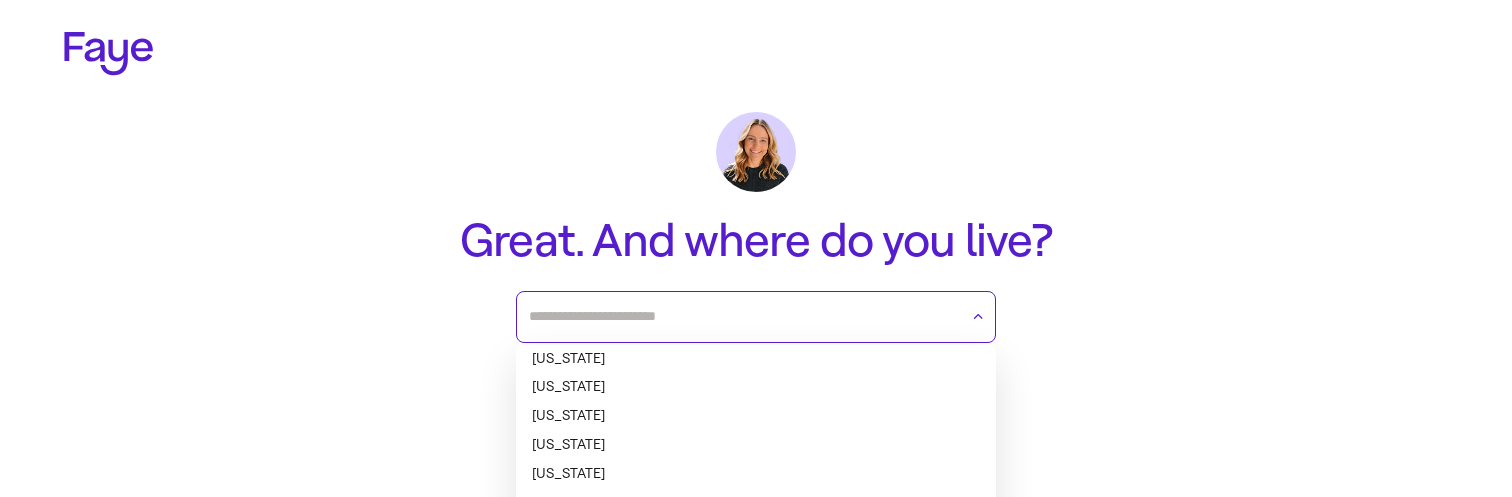 click on "Arizona" at bounding box center (756, 416) 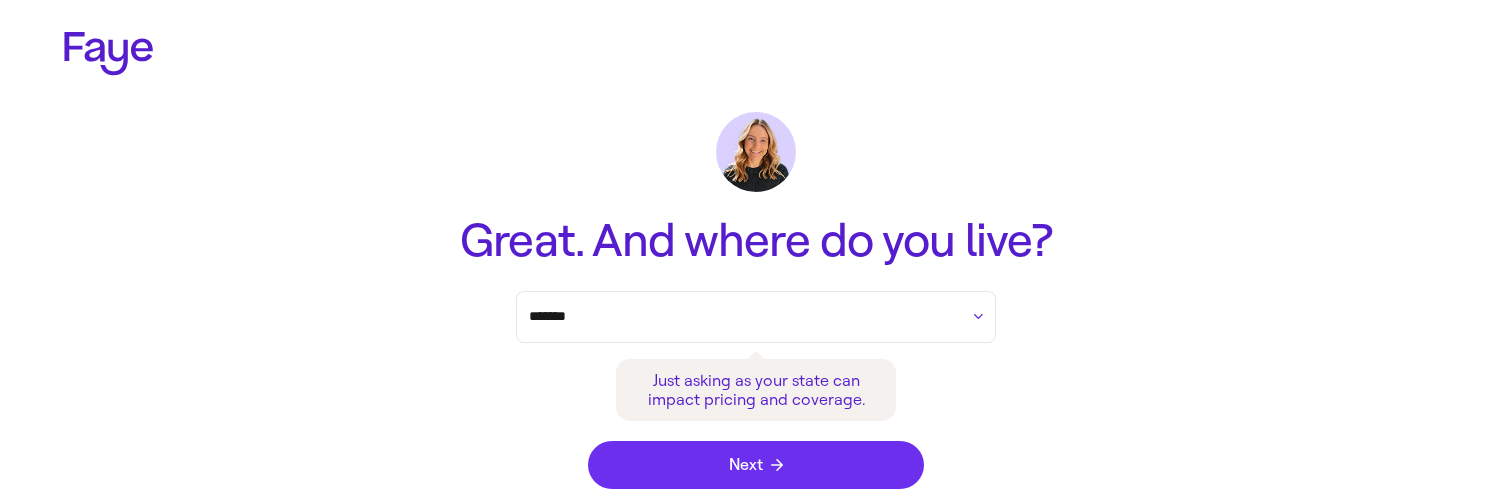 click on "Next" at bounding box center [756, 465] 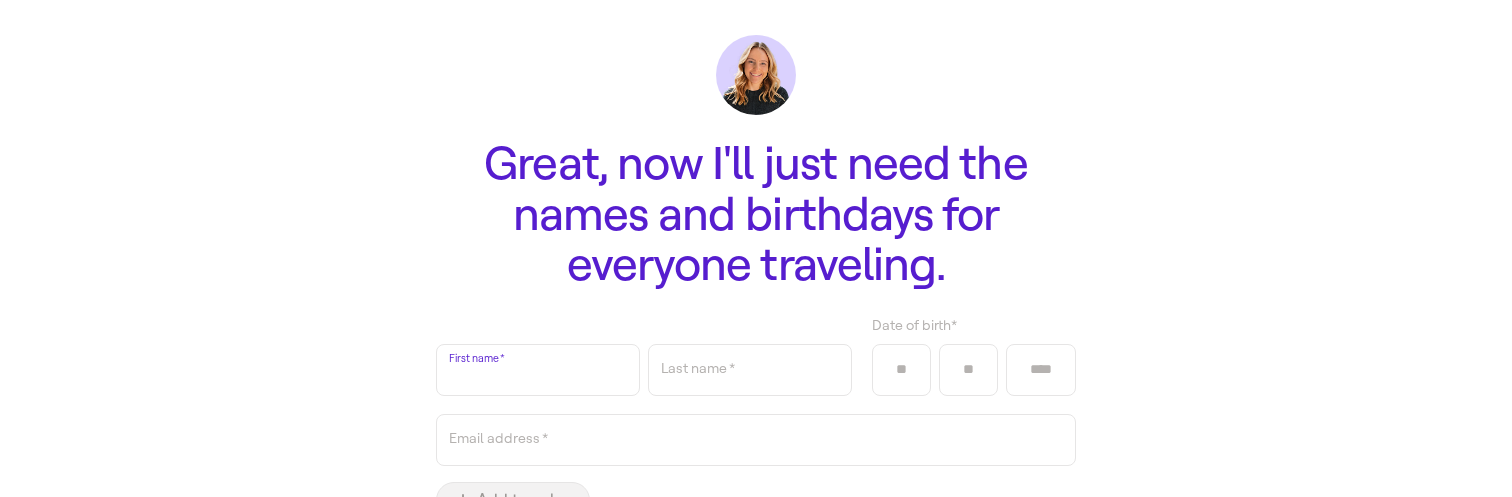 scroll, scrollTop: 96, scrollLeft: 0, axis: vertical 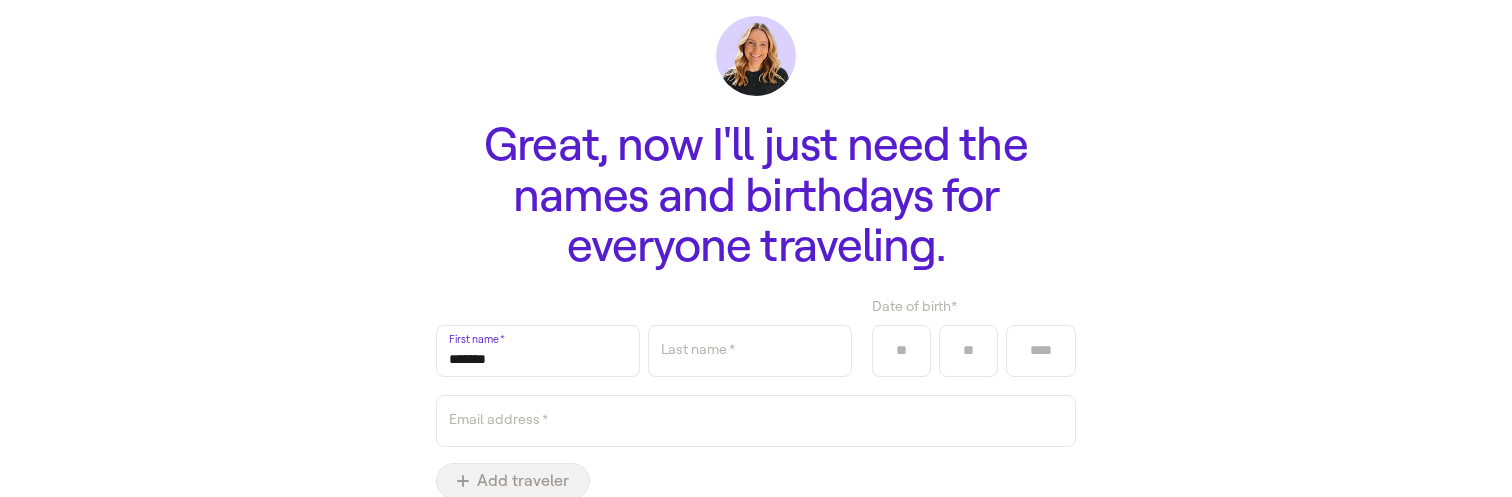 type on "*******" 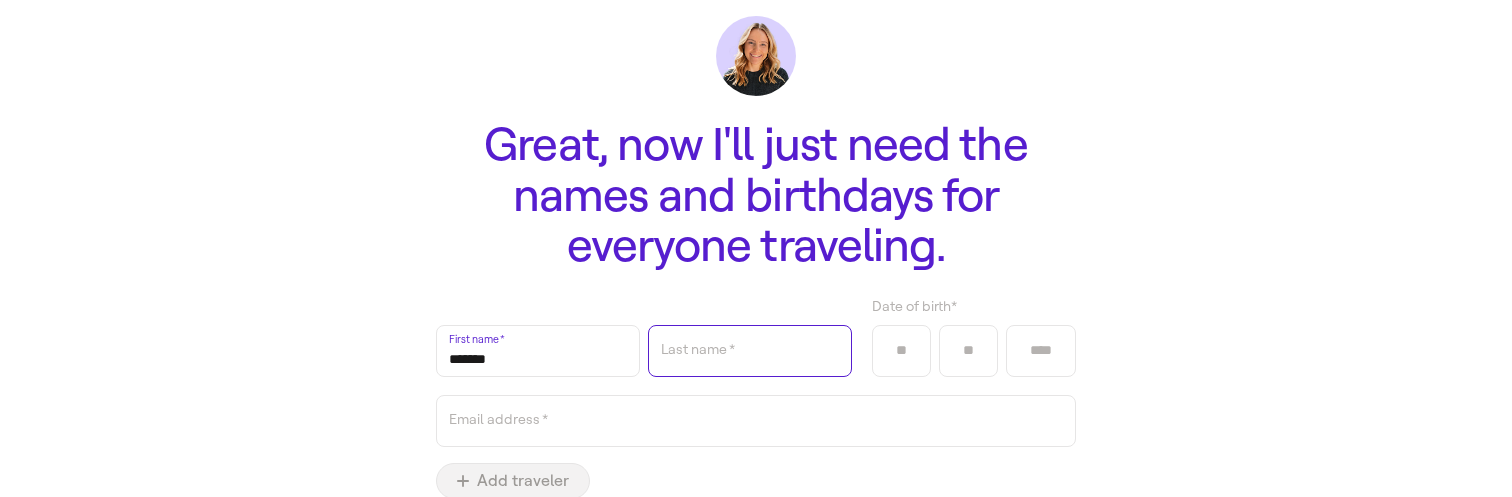 click on "Last name   *" at bounding box center (750, 351) 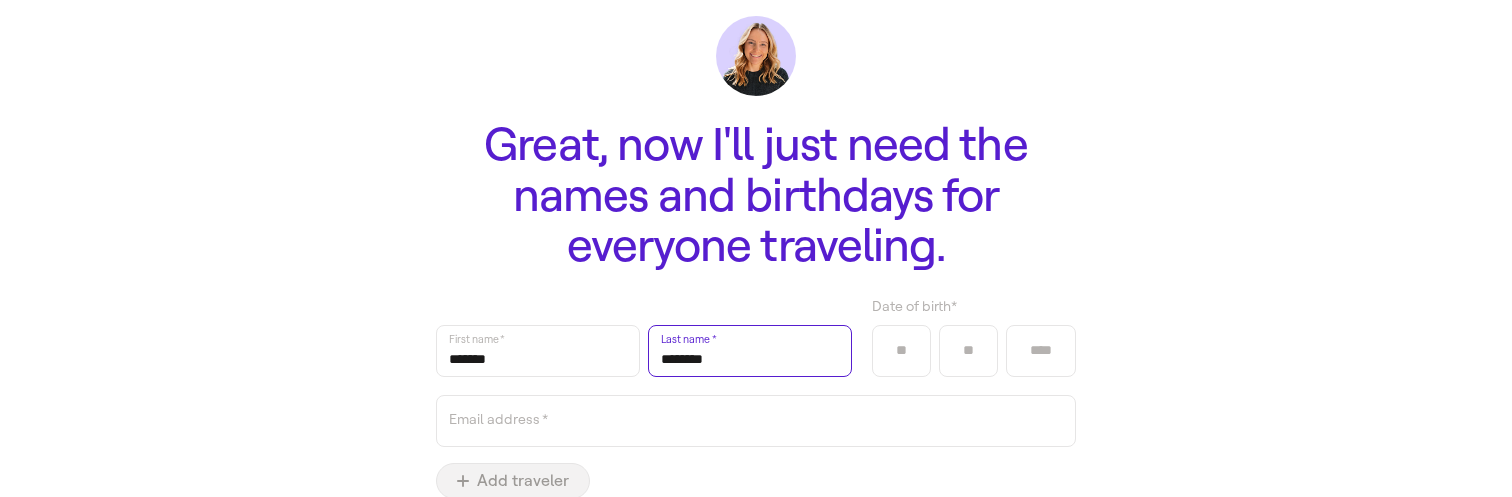 type on "********" 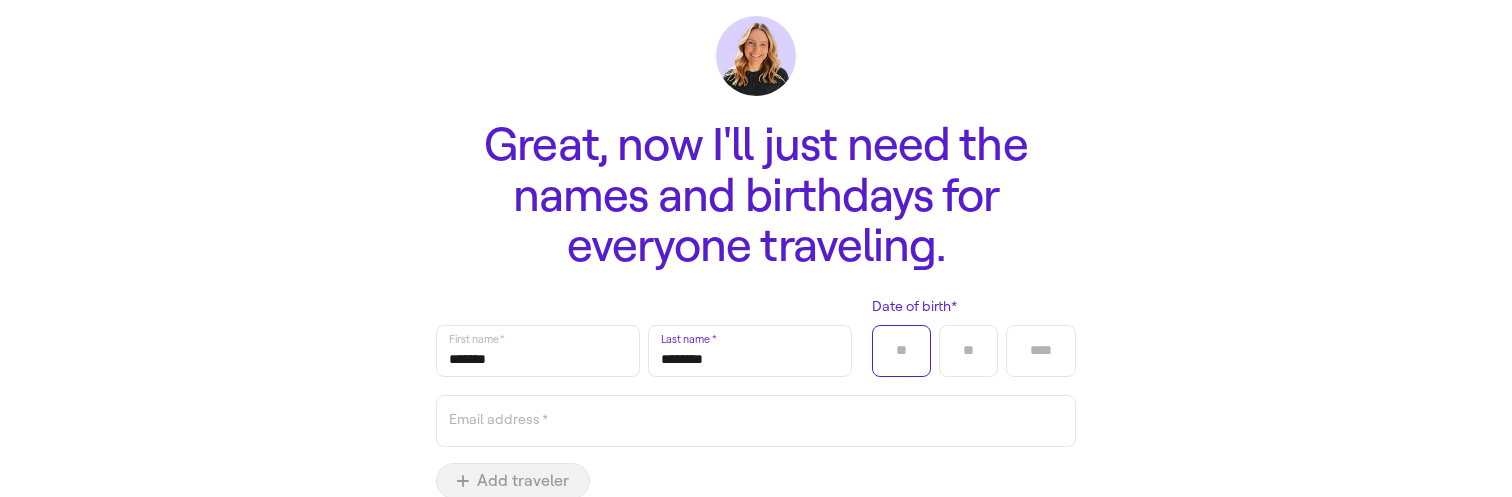 click on "Date of birth  *" at bounding box center [901, 351] 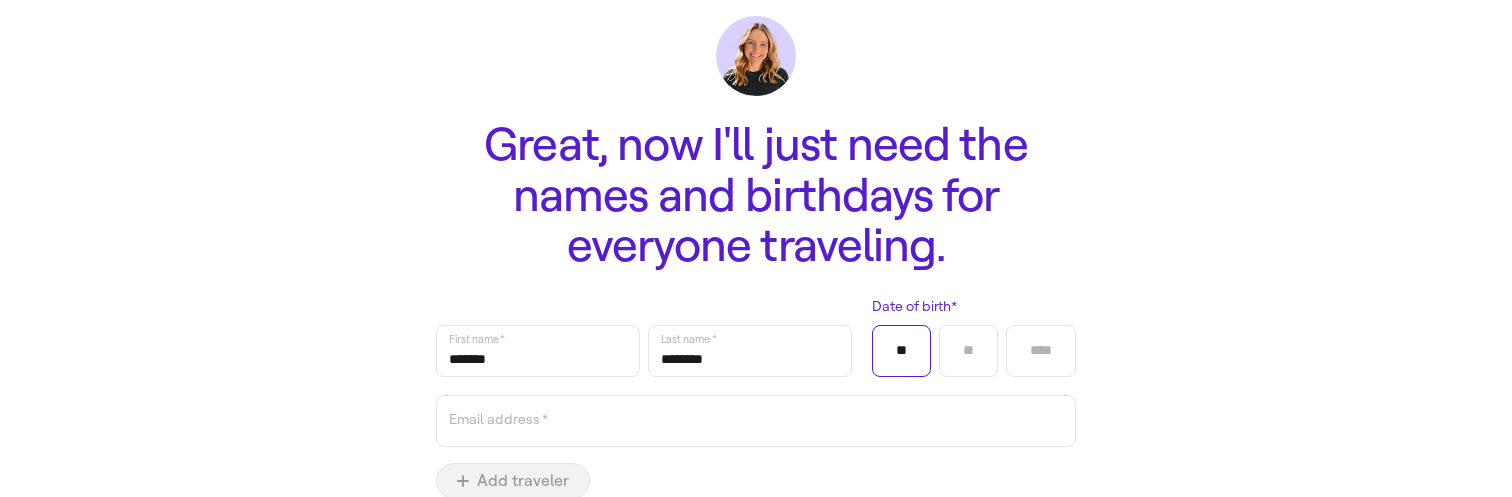 type on "**" 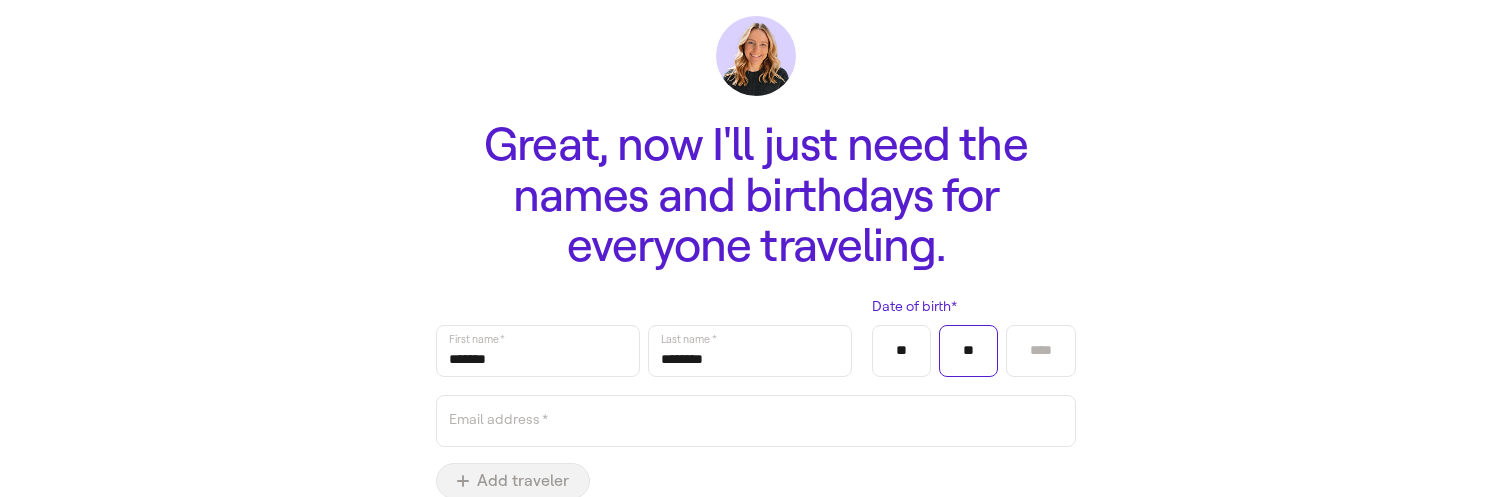 type on "**" 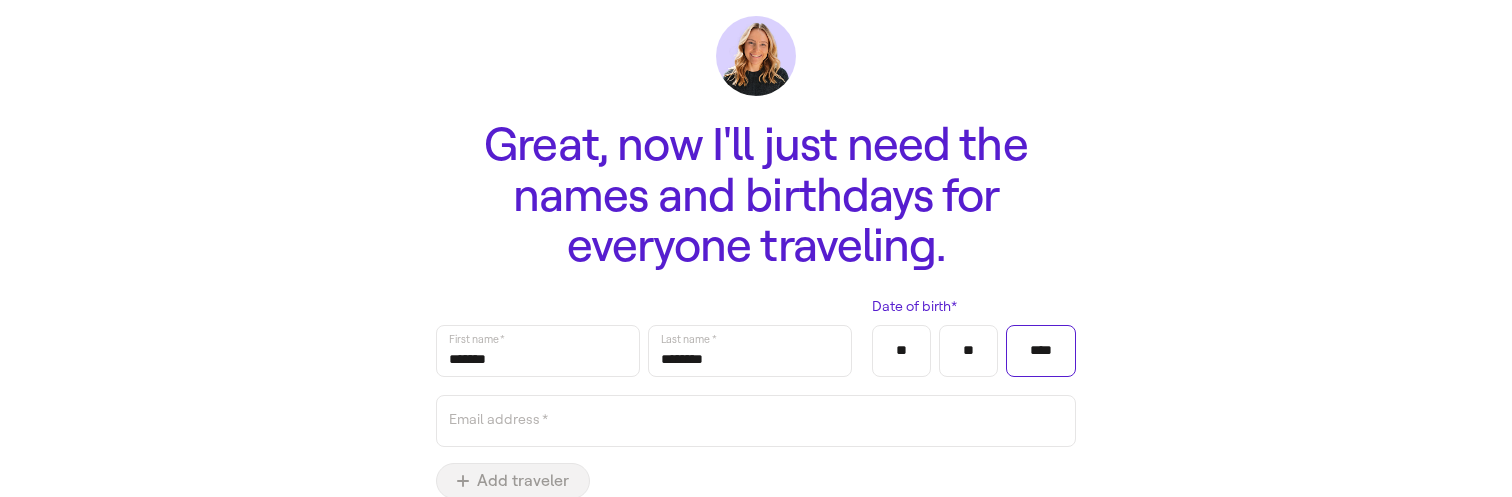 type on "****" 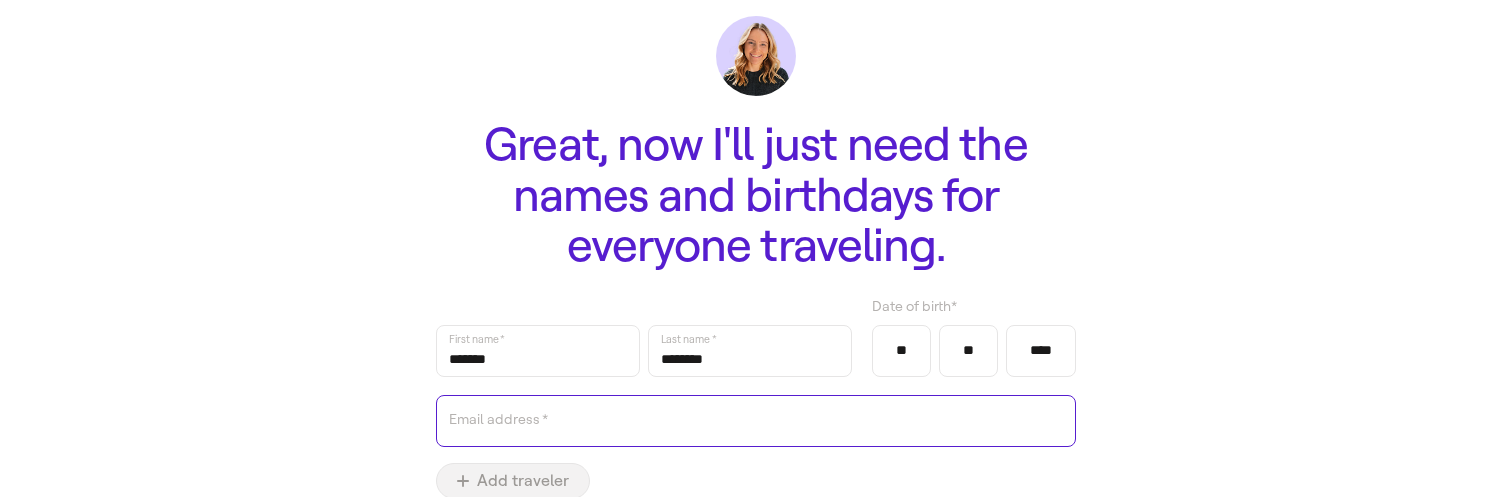 click on "Email address   *" at bounding box center [756, 421] 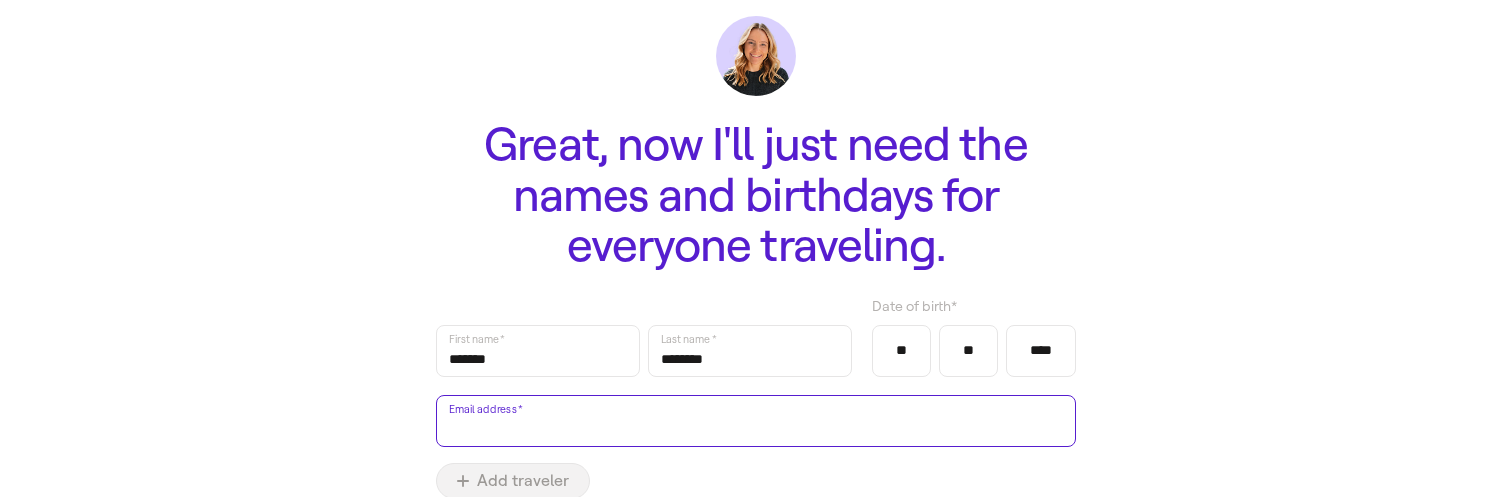 click on "Email address   *" at bounding box center [756, 421] 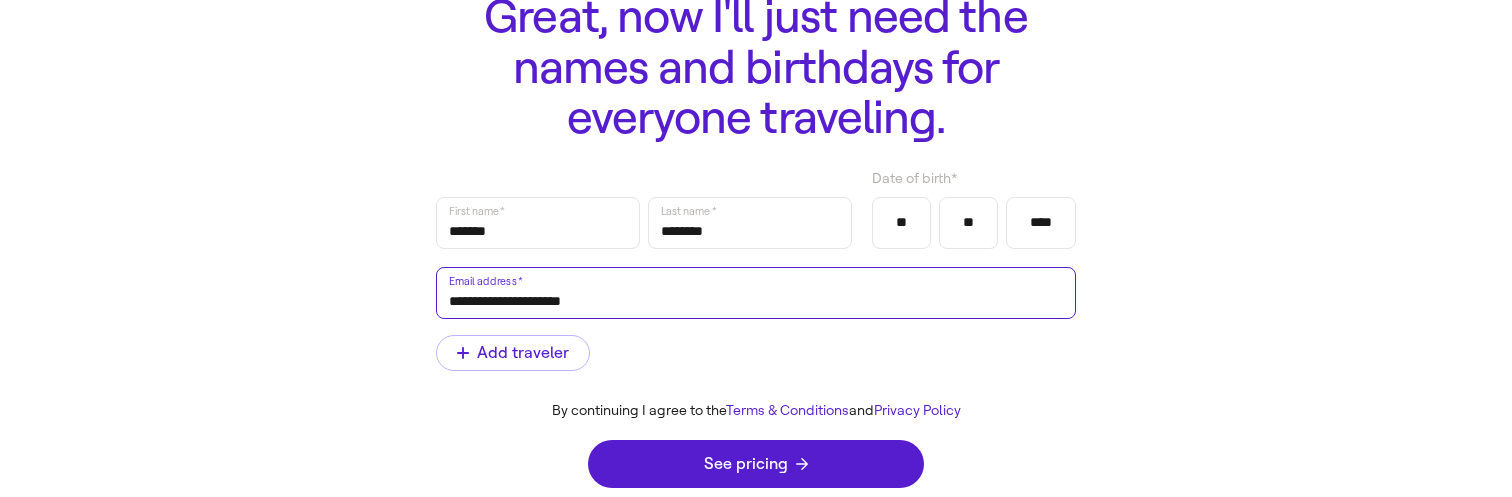 scroll, scrollTop: 234, scrollLeft: 0, axis: vertical 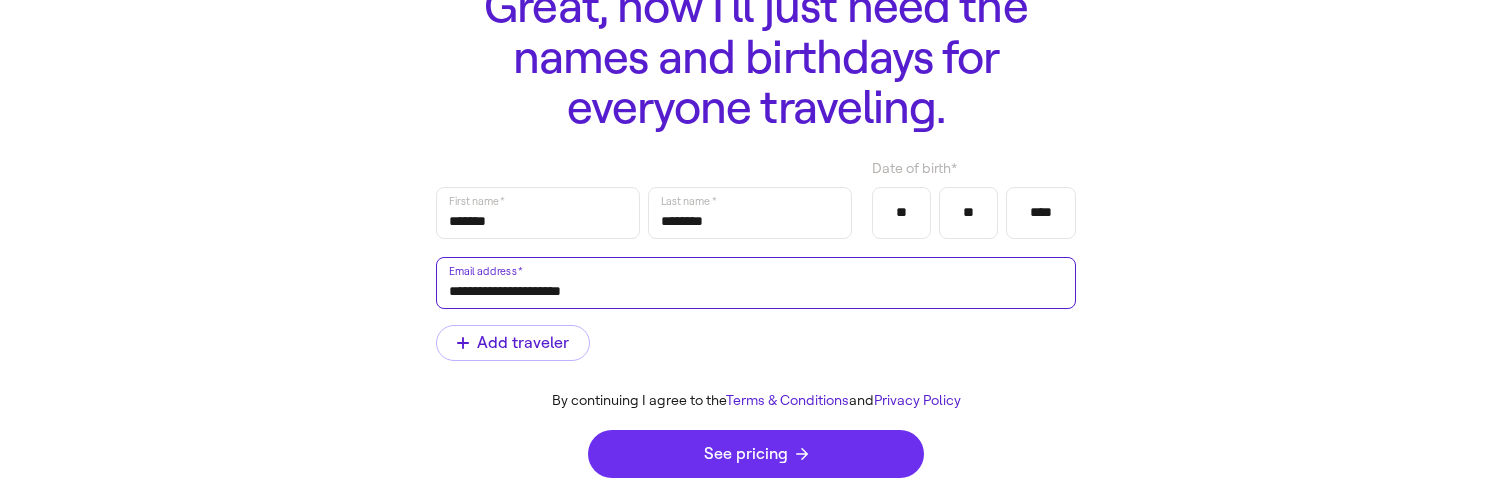 type on "**********" 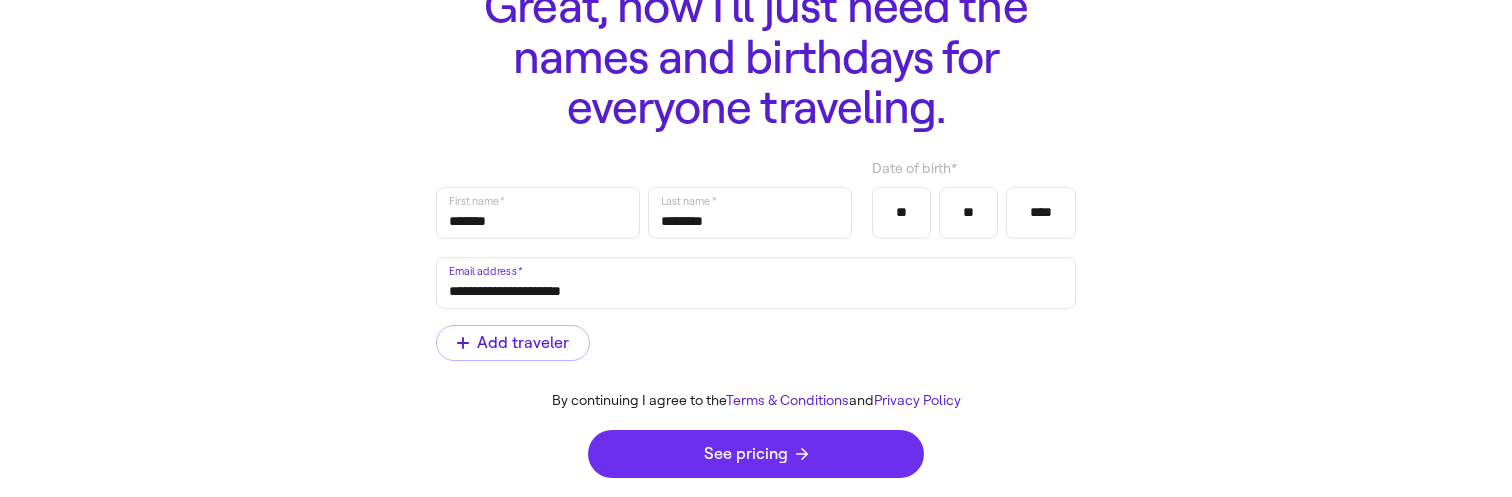 click on "See pricing" at bounding box center (756, 454) 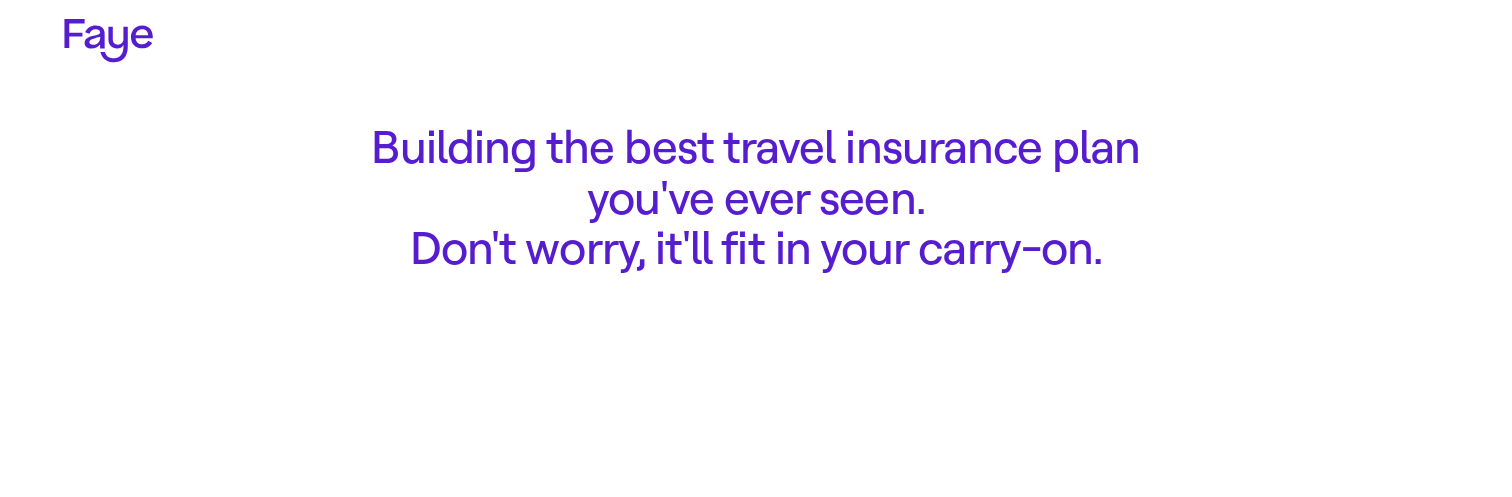 scroll, scrollTop: 0, scrollLeft: 0, axis: both 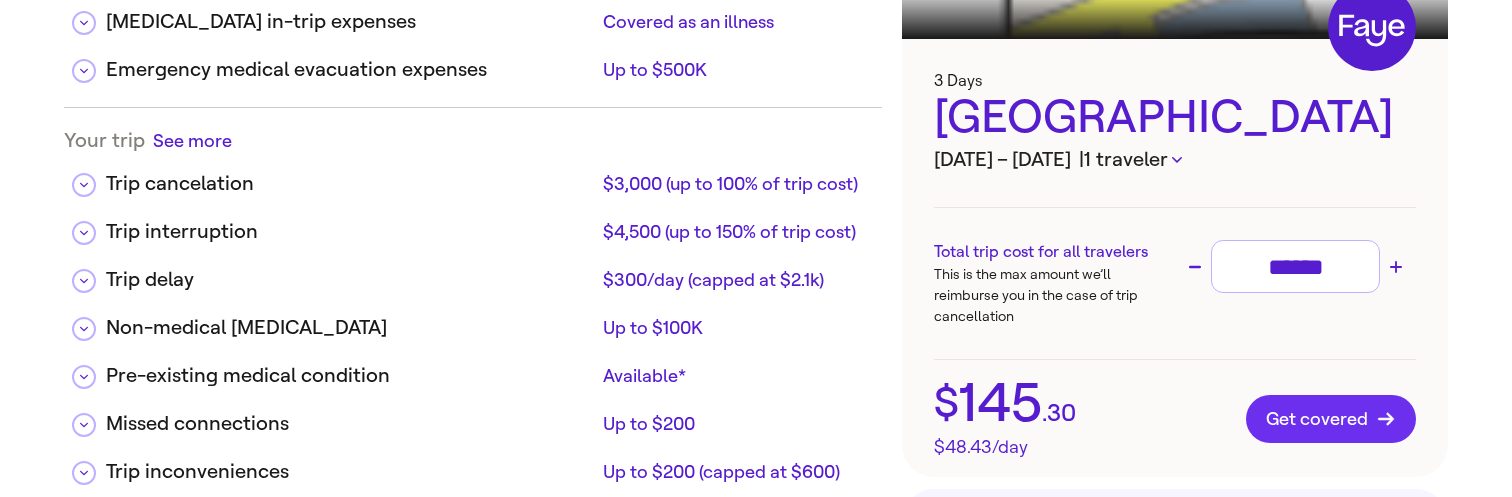 click on "Get covered" at bounding box center [1331, 419] 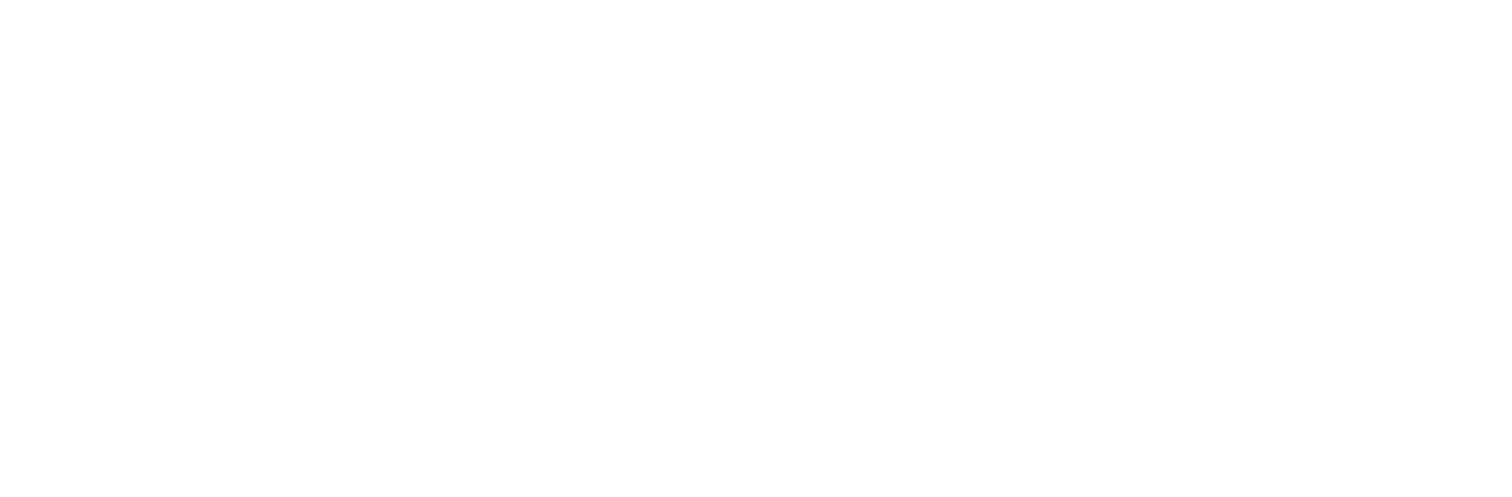 scroll, scrollTop: 8, scrollLeft: 0, axis: vertical 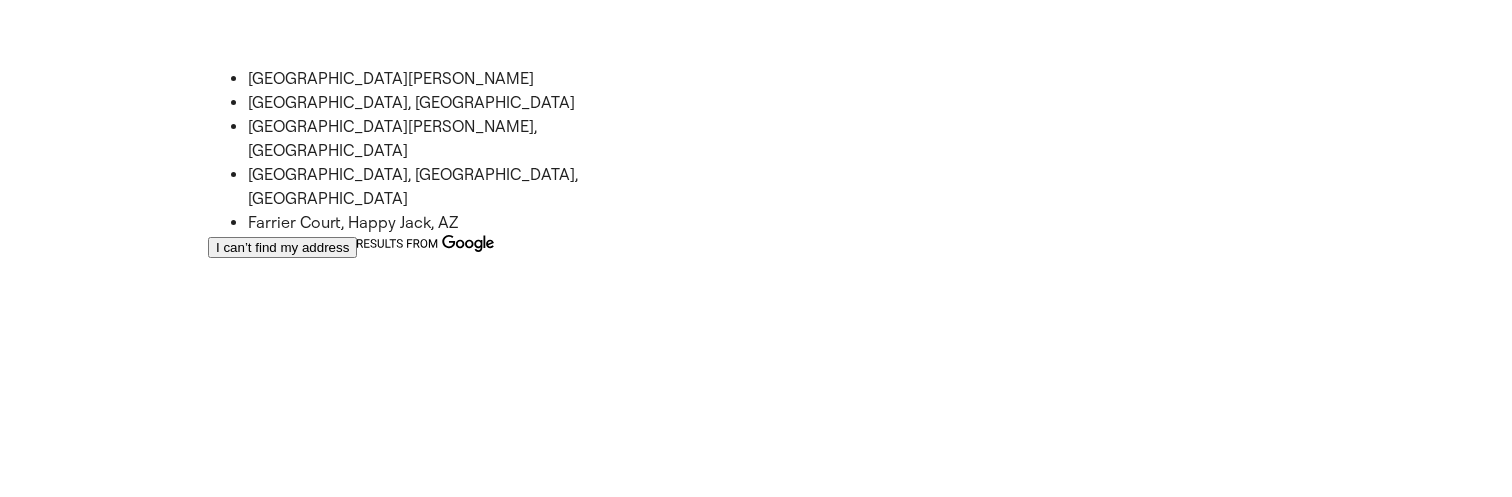 click on "North Farview Drive, Scottsdale, AZ" at bounding box center [436, 103] 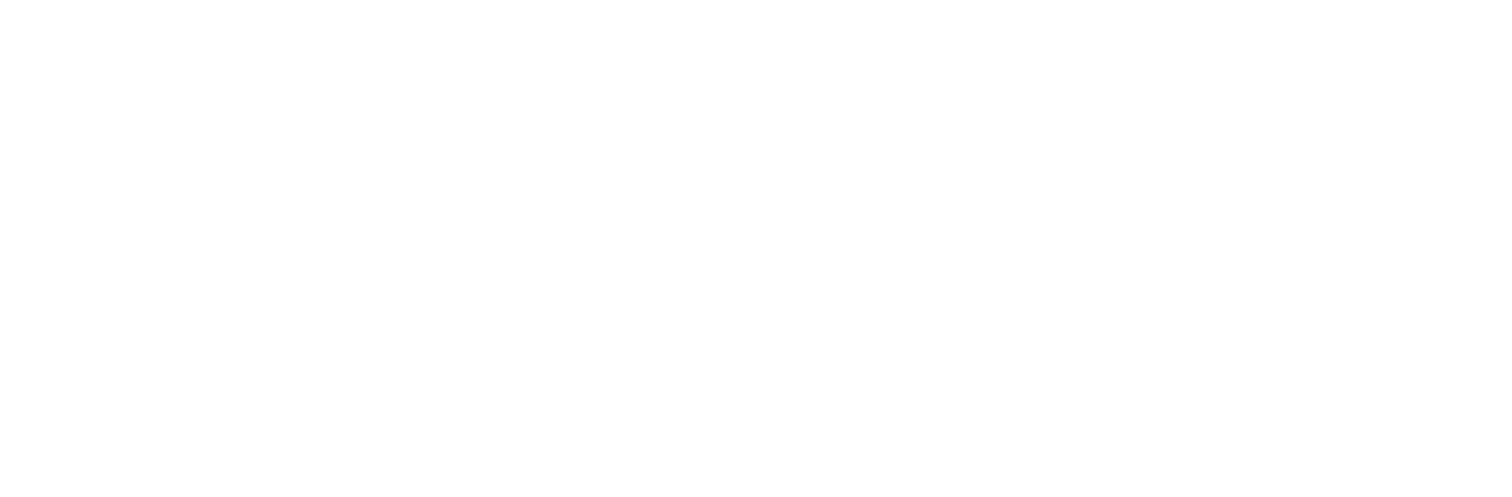 click on "Next" at bounding box center [25, 3728] 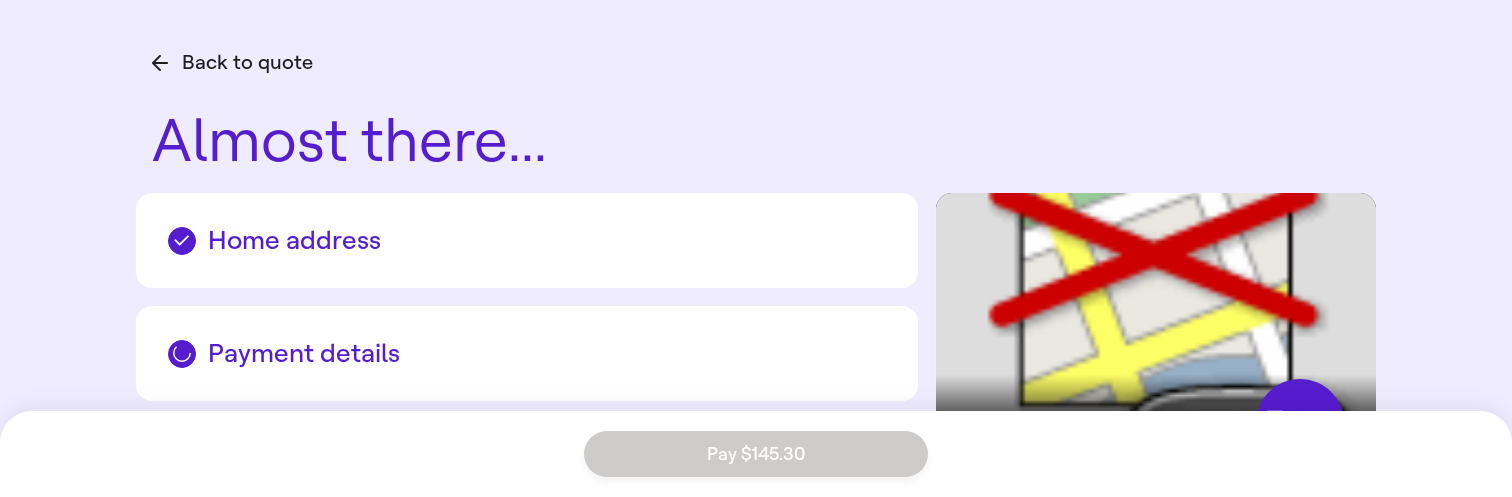 scroll, scrollTop: 289, scrollLeft: 0, axis: vertical 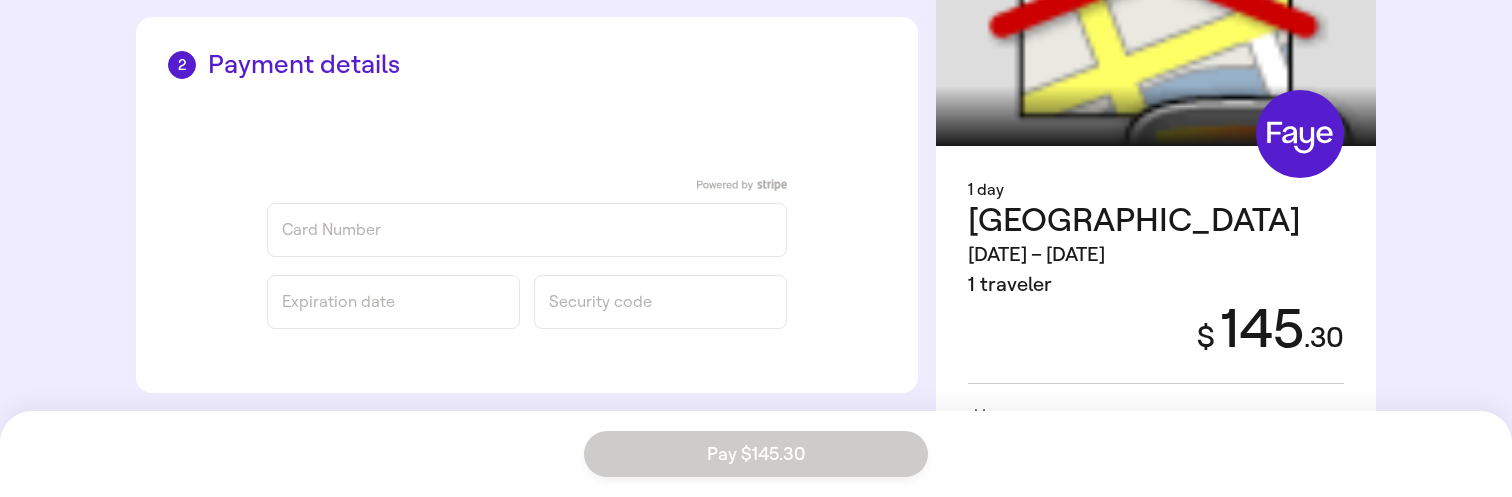 click at bounding box center [400, 133] 